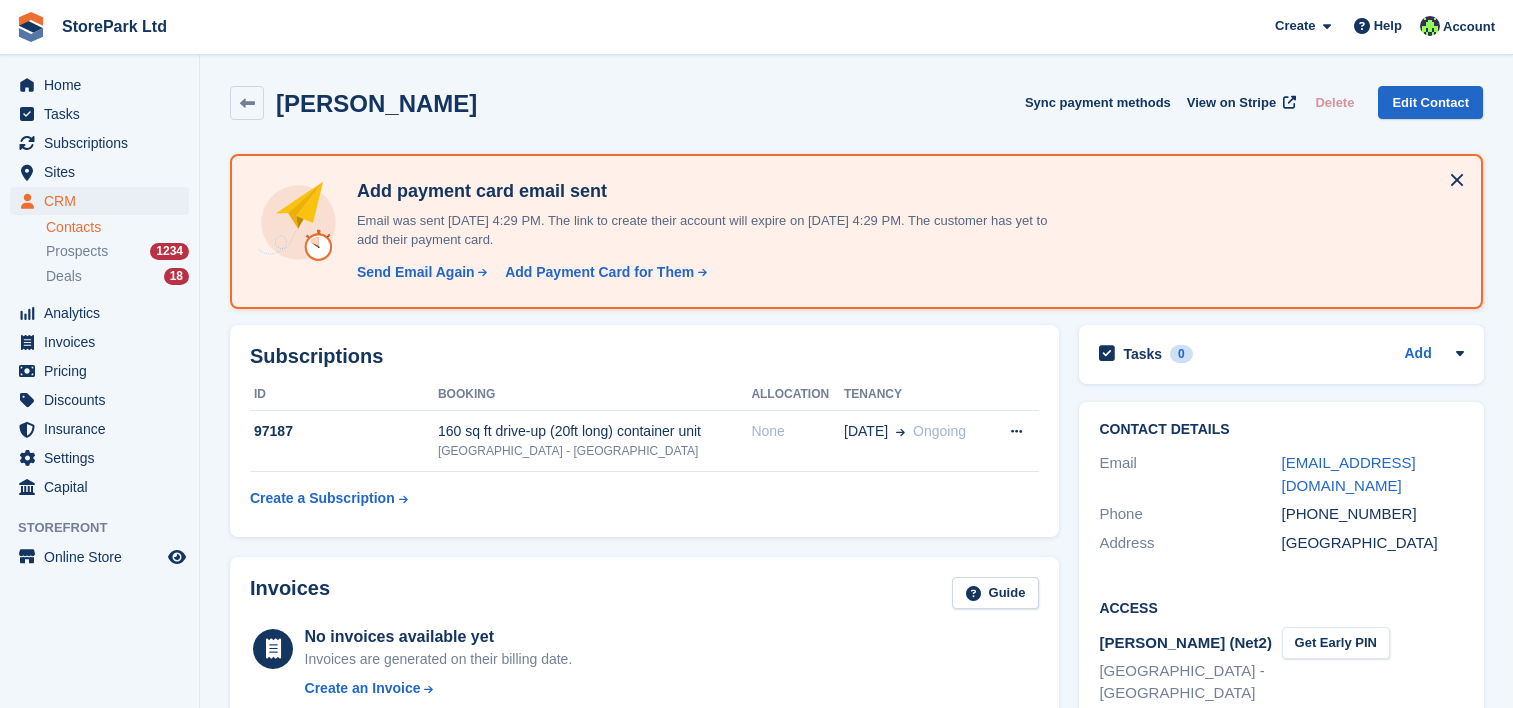 scroll, scrollTop: 107, scrollLeft: 0, axis: vertical 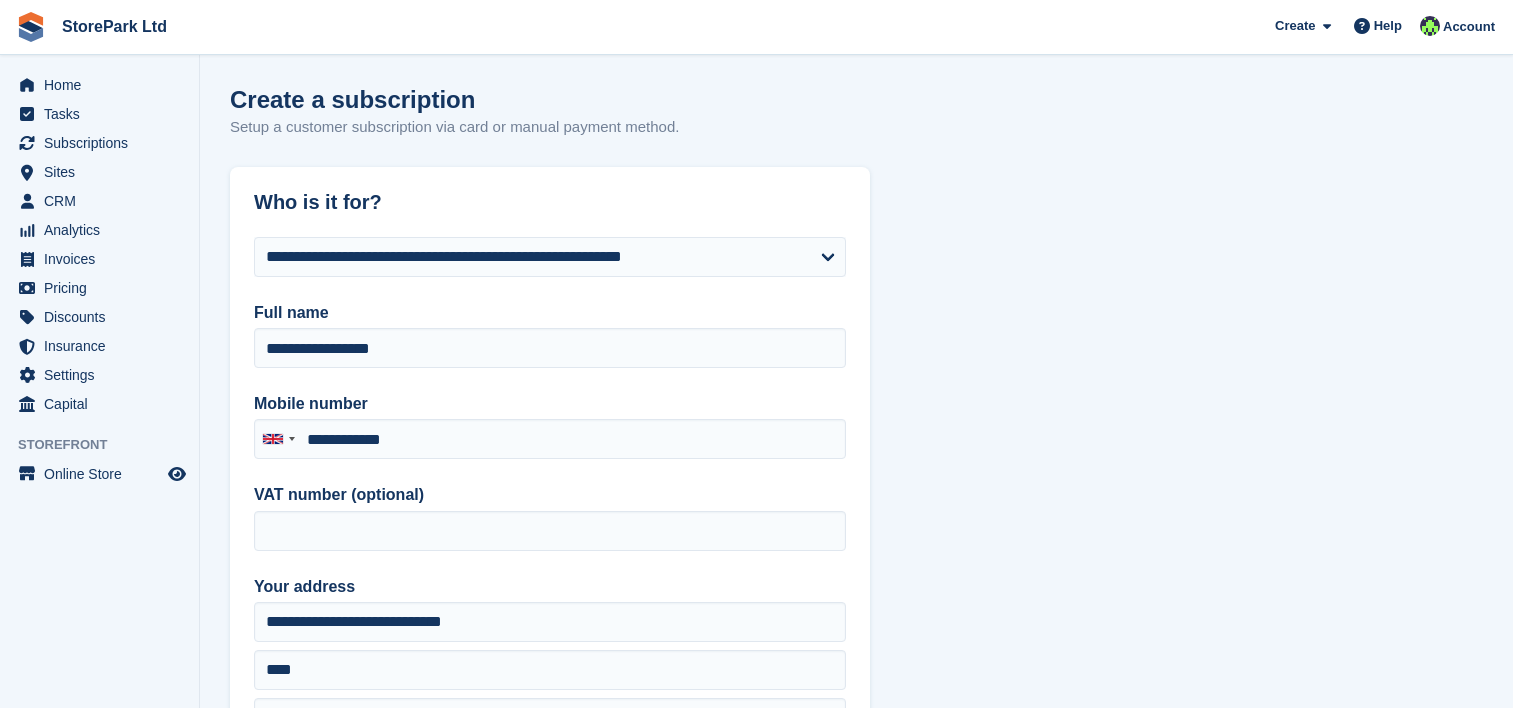 select on "*****" 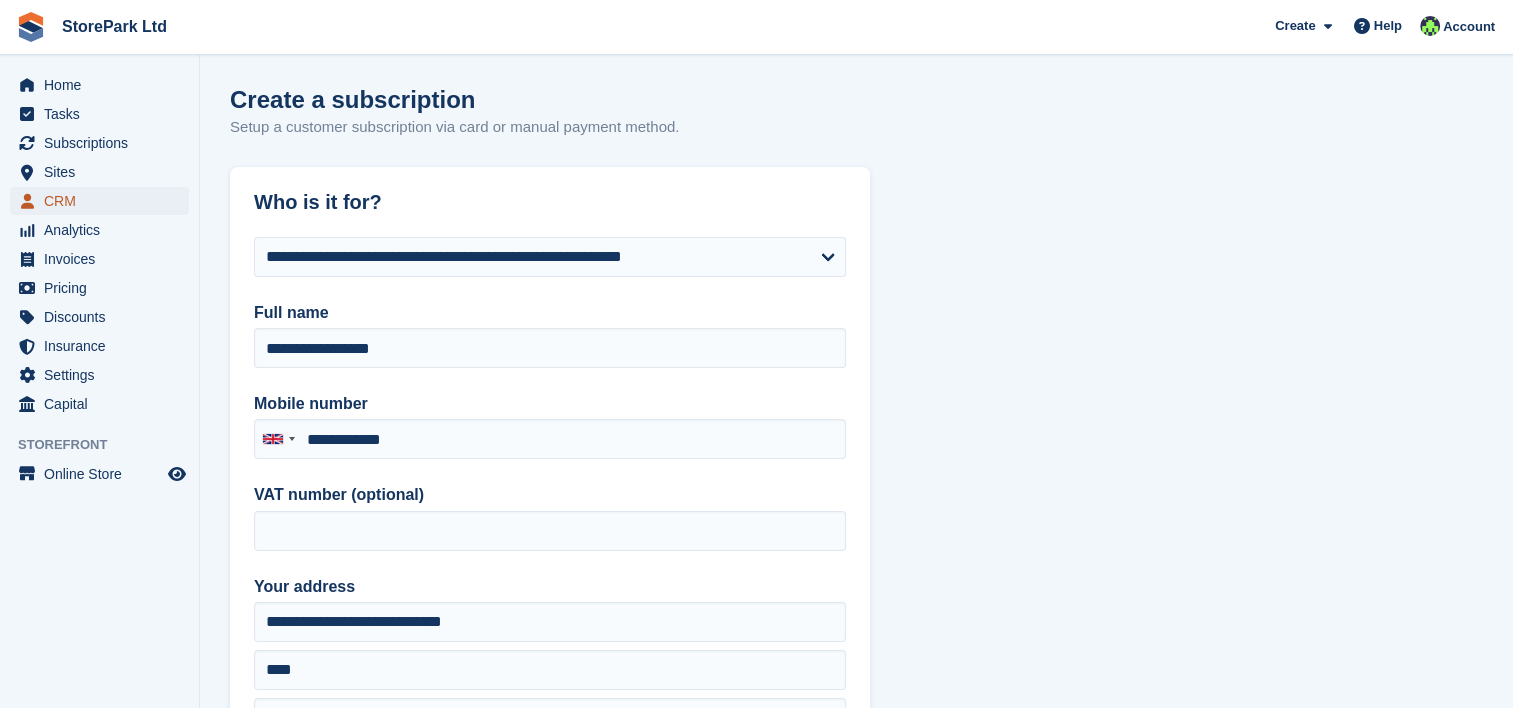 click on "CRM" at bounding box center [104, 201] 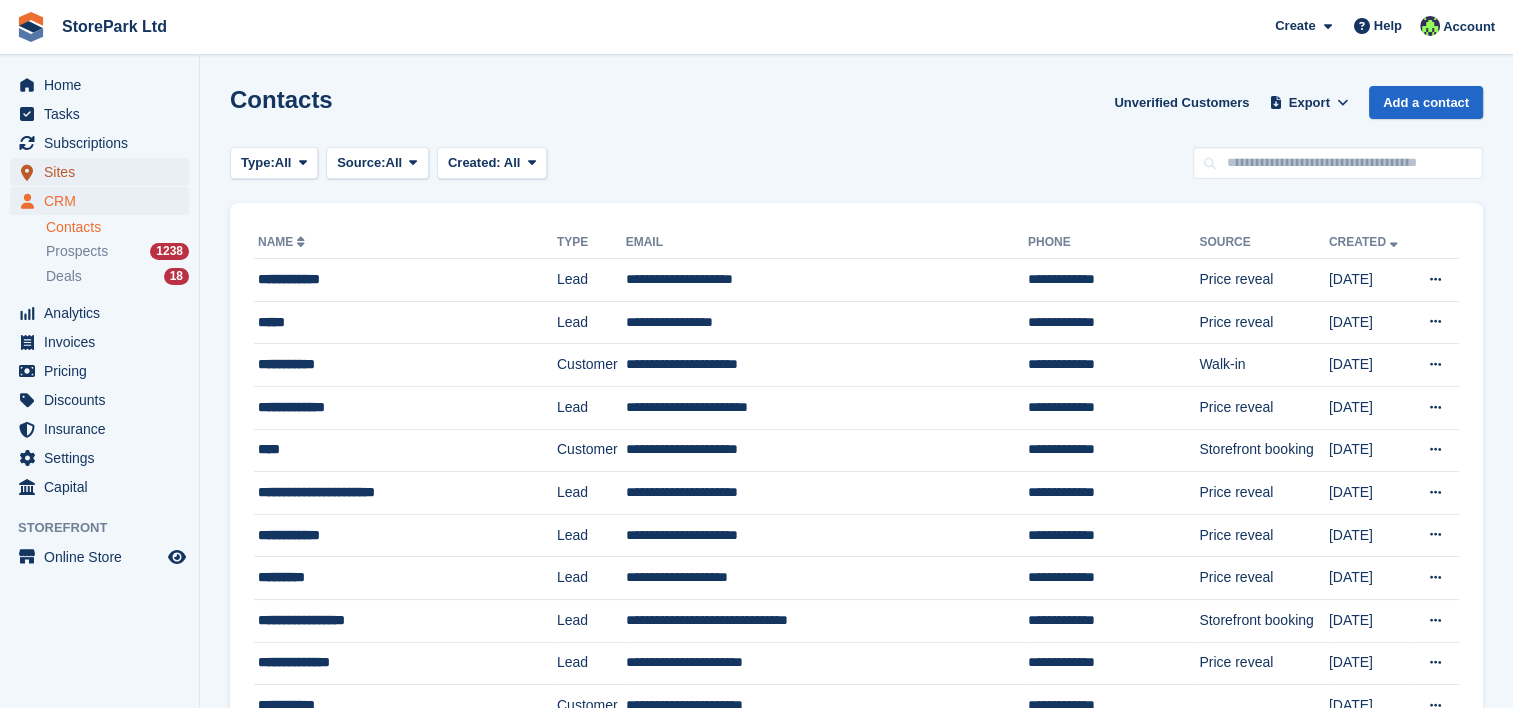 click on "Sites" at bounding box center [104, 172] 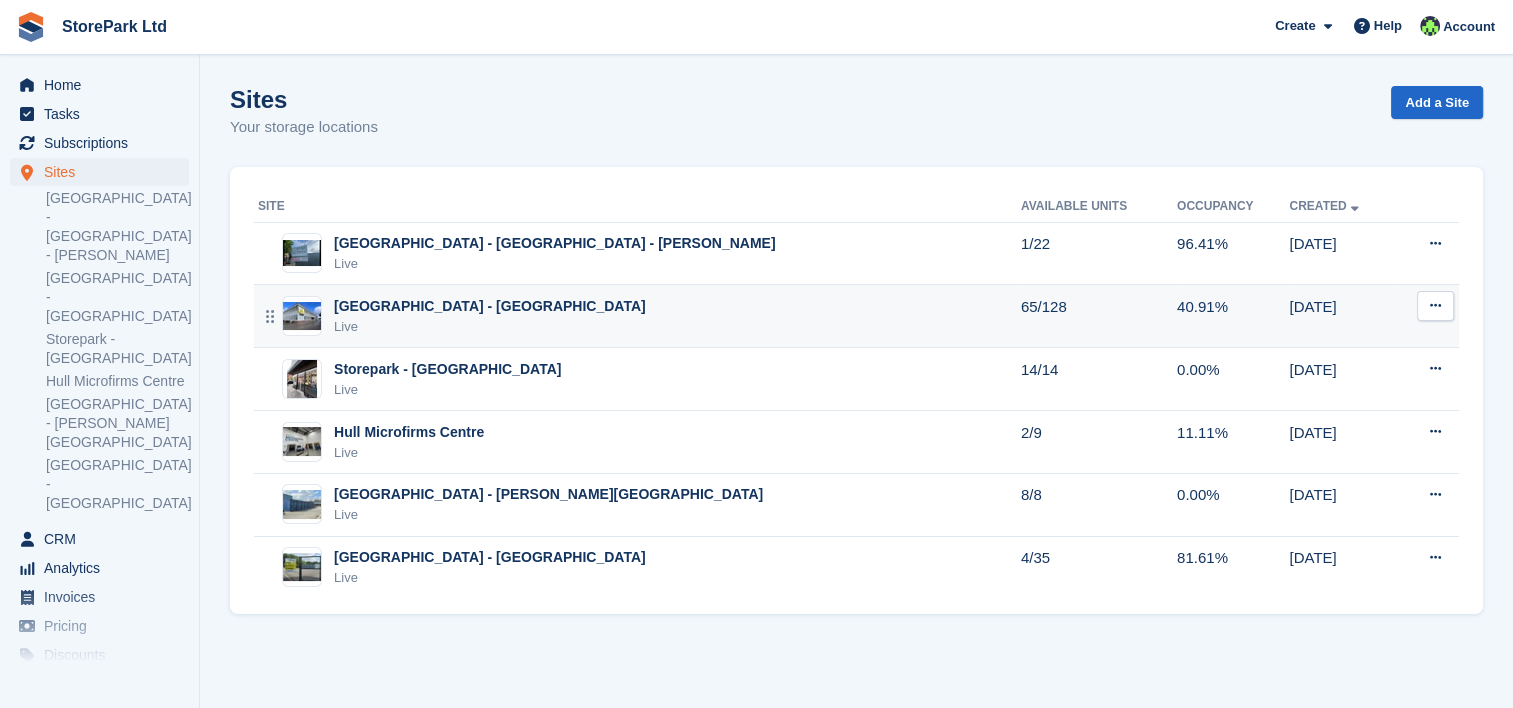 click on "Live" at bounding box center [490, 327] 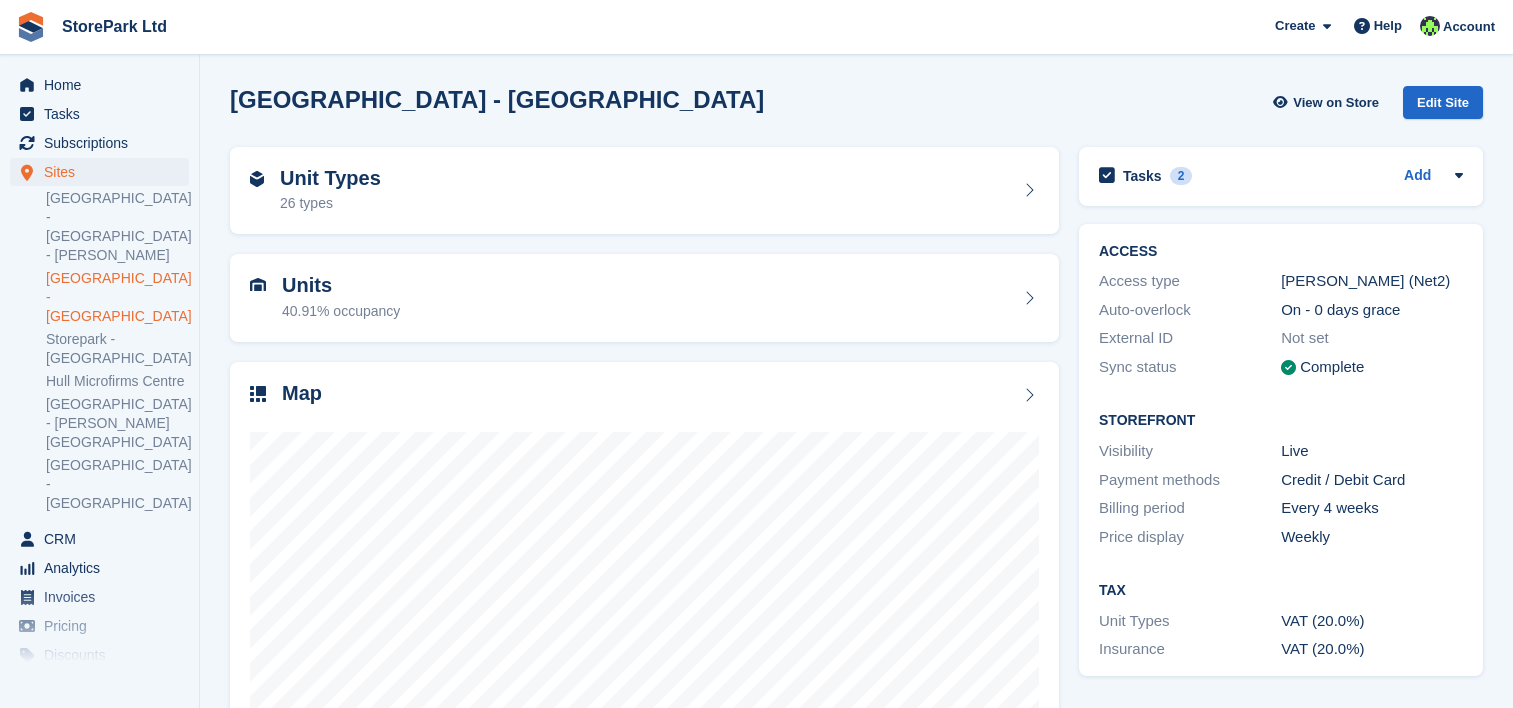 scroll, scrollTop: 0, scrollLeft: 0, axis: both 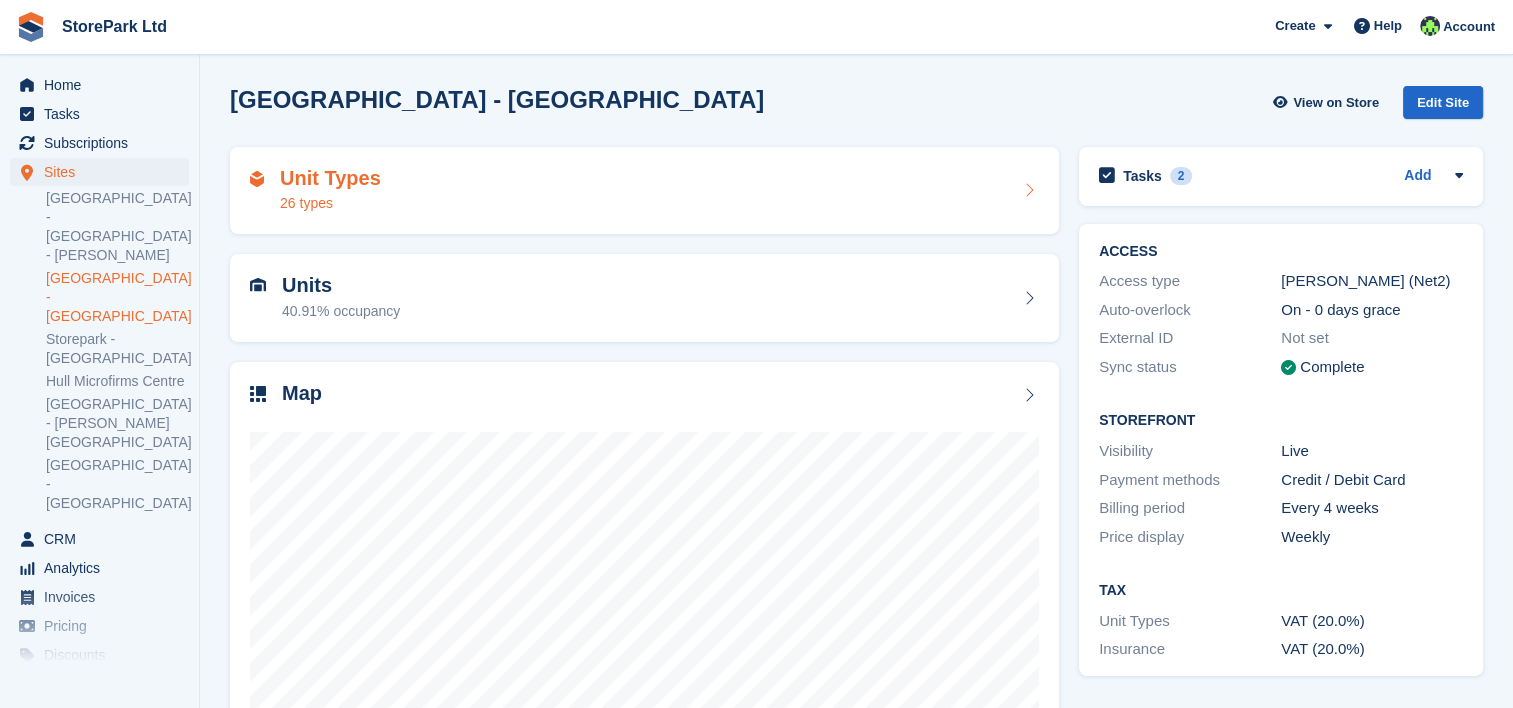 click on "Unit Types
26 types" at bounding box center (644, 191) 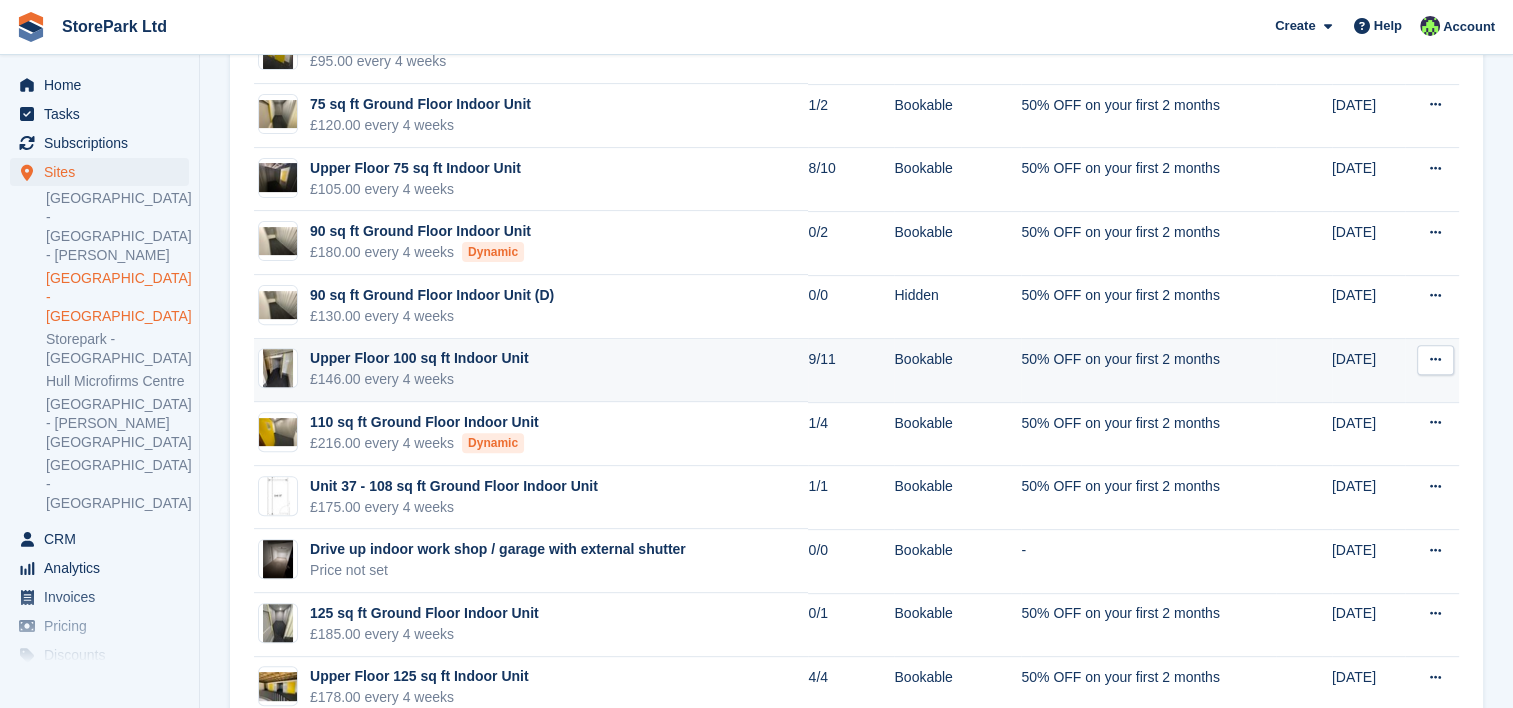 scroll, scrollTop: 636, scrollLeft: 0, axis: vertical 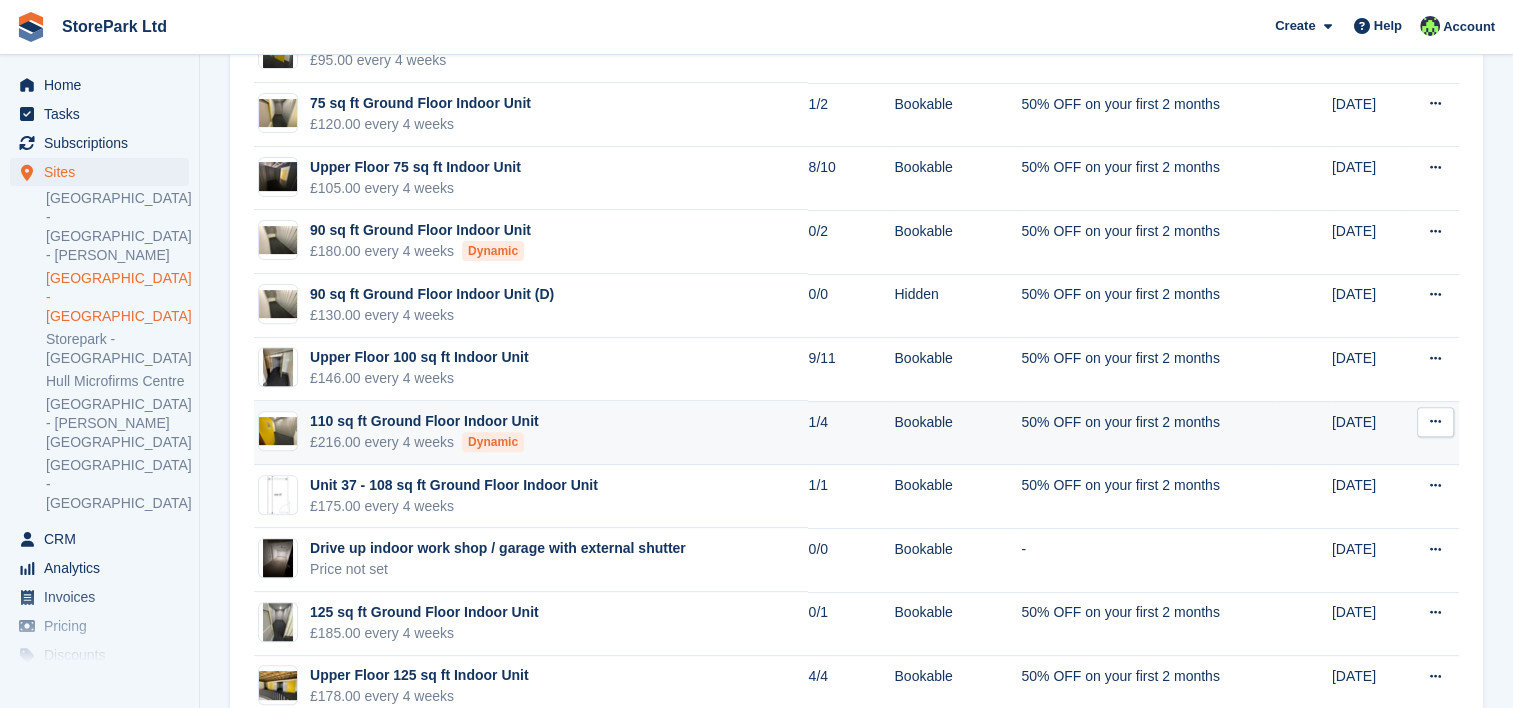 click on "110 sq ft Ground Floor Indoor Unit
£216.00 every 4 weeks
Dynamic" at bounding box center (531, 433) 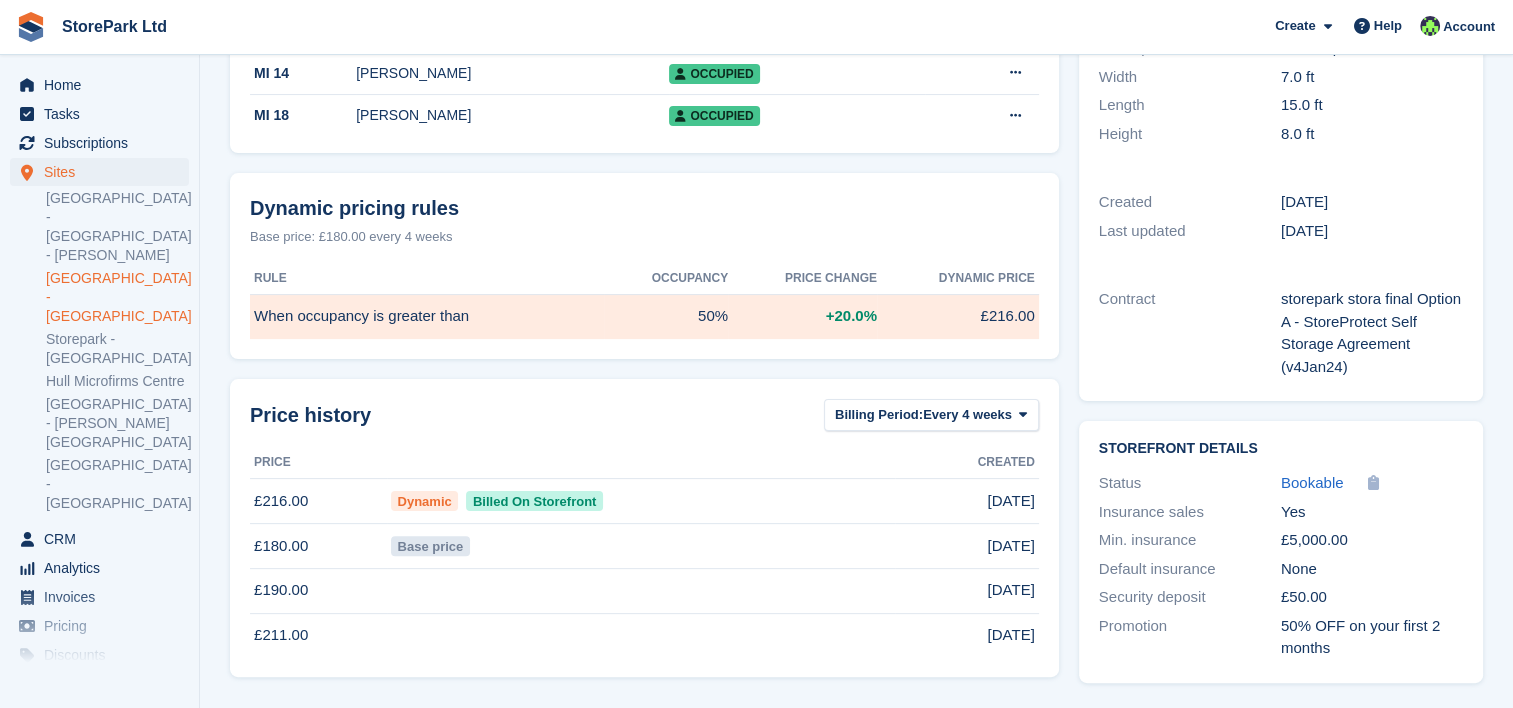 scroll, scrollTop: 0, scrollLeft: 0, axis: both 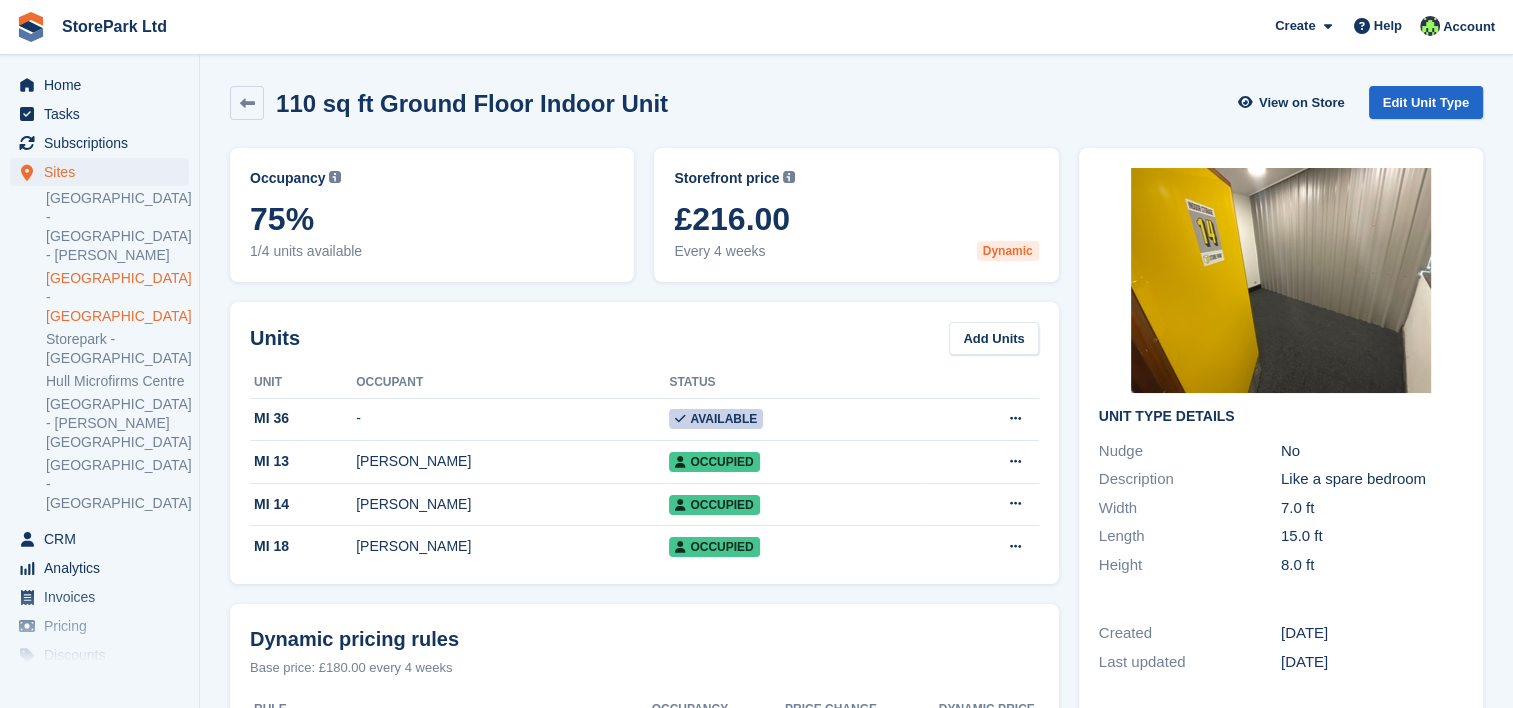click on "Storefront price
The price any visitor to your Storefront will be asked to pay. This will automatically update if any Dynamic Occupancy Pricing rules are met." at bounding box center [856, 178] 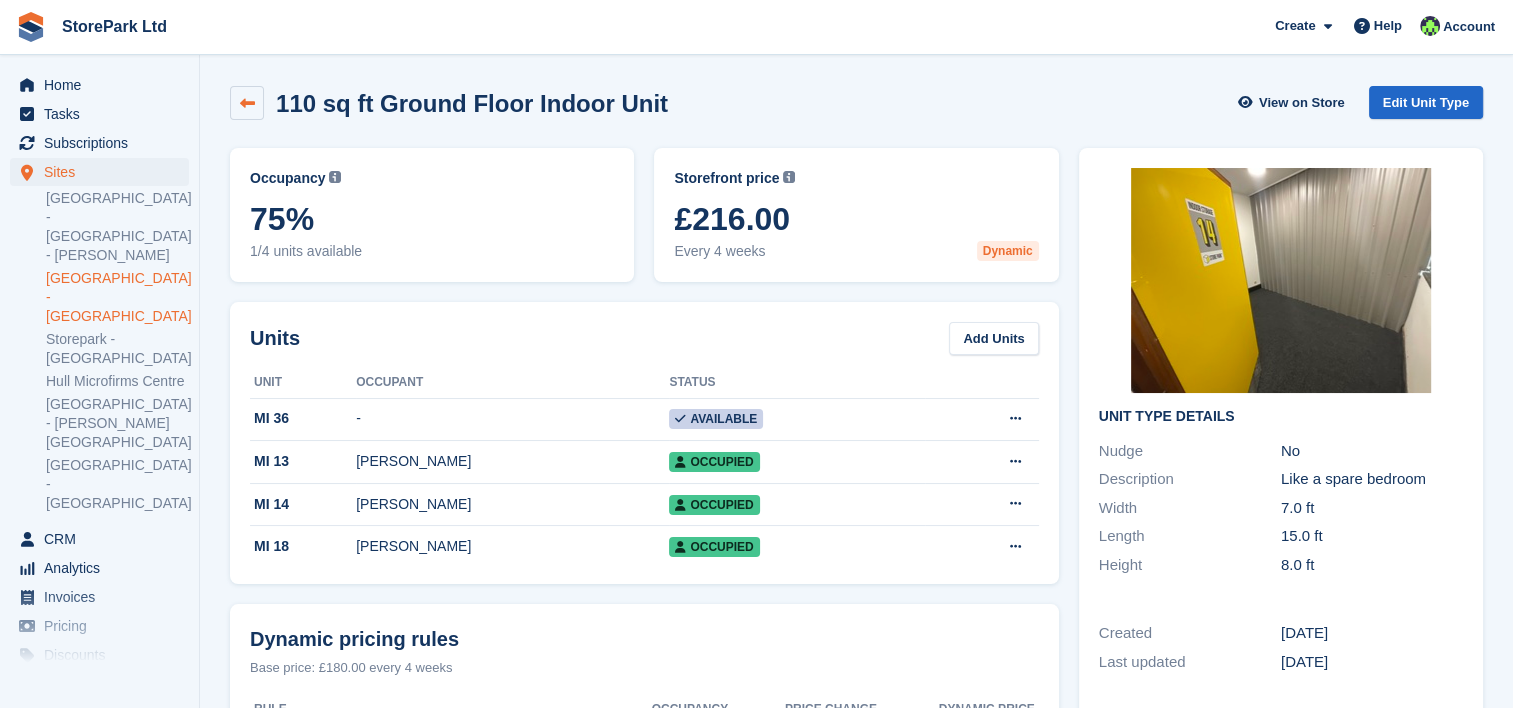 click at bounding box center [247, 103] 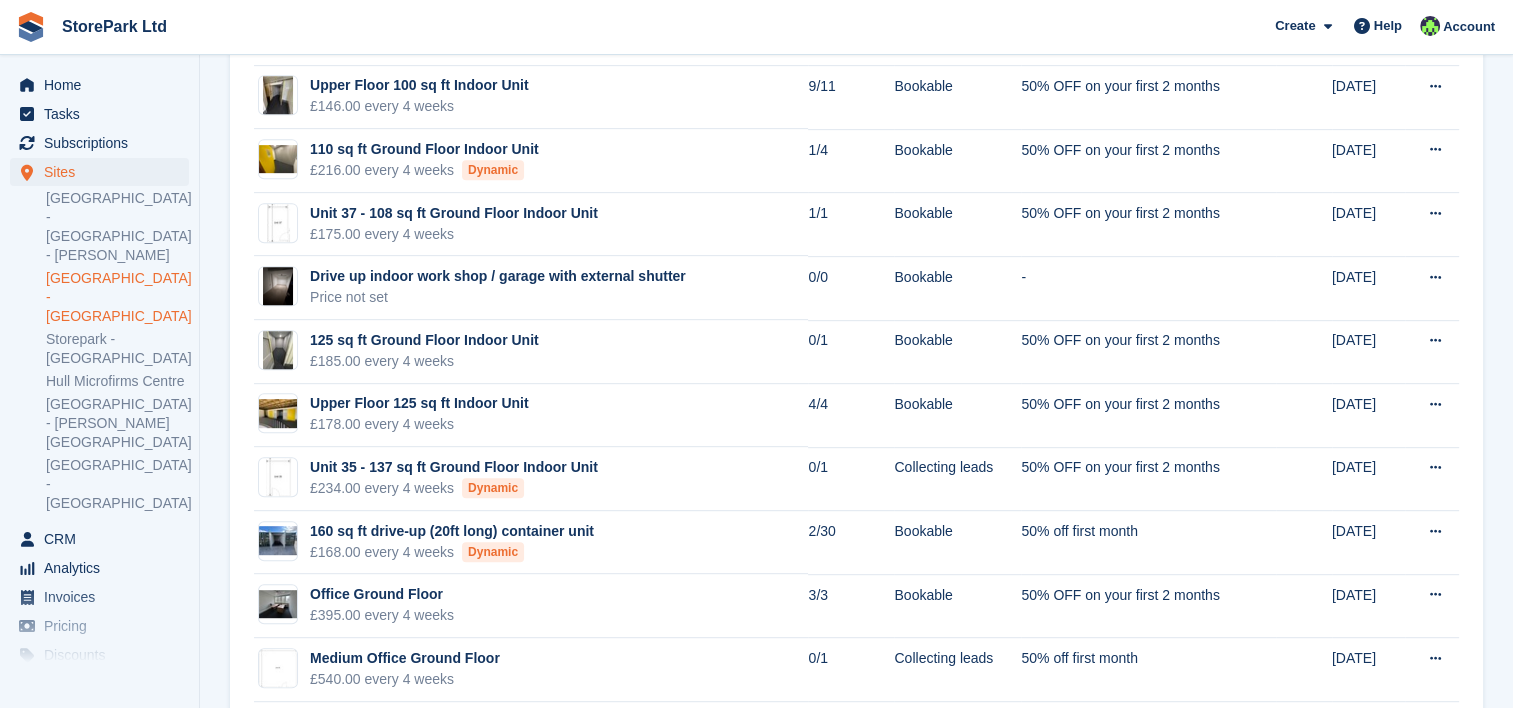 scroll, scrollTop: 908, scrollLeft: 0, axis: vertical 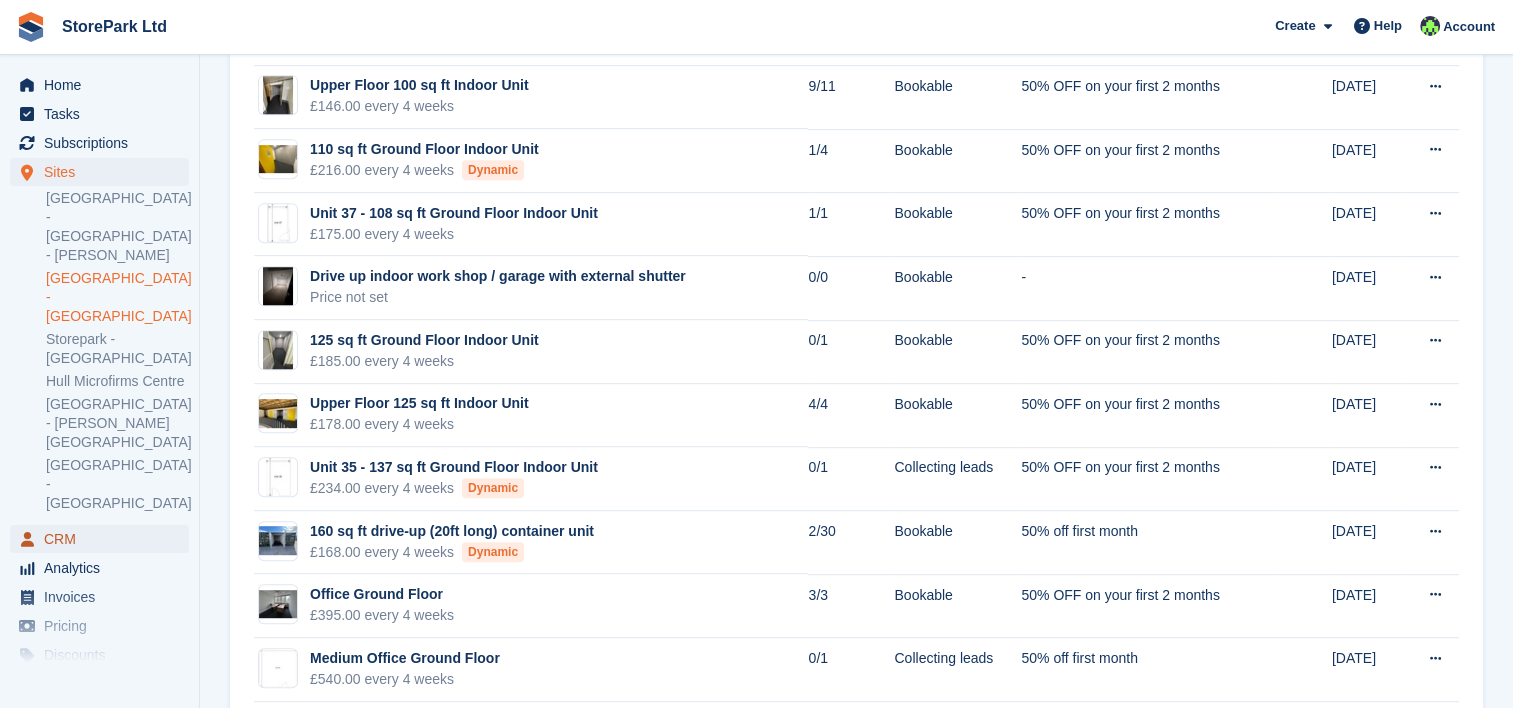 click on "CRM" at bounding box center (104, 539) 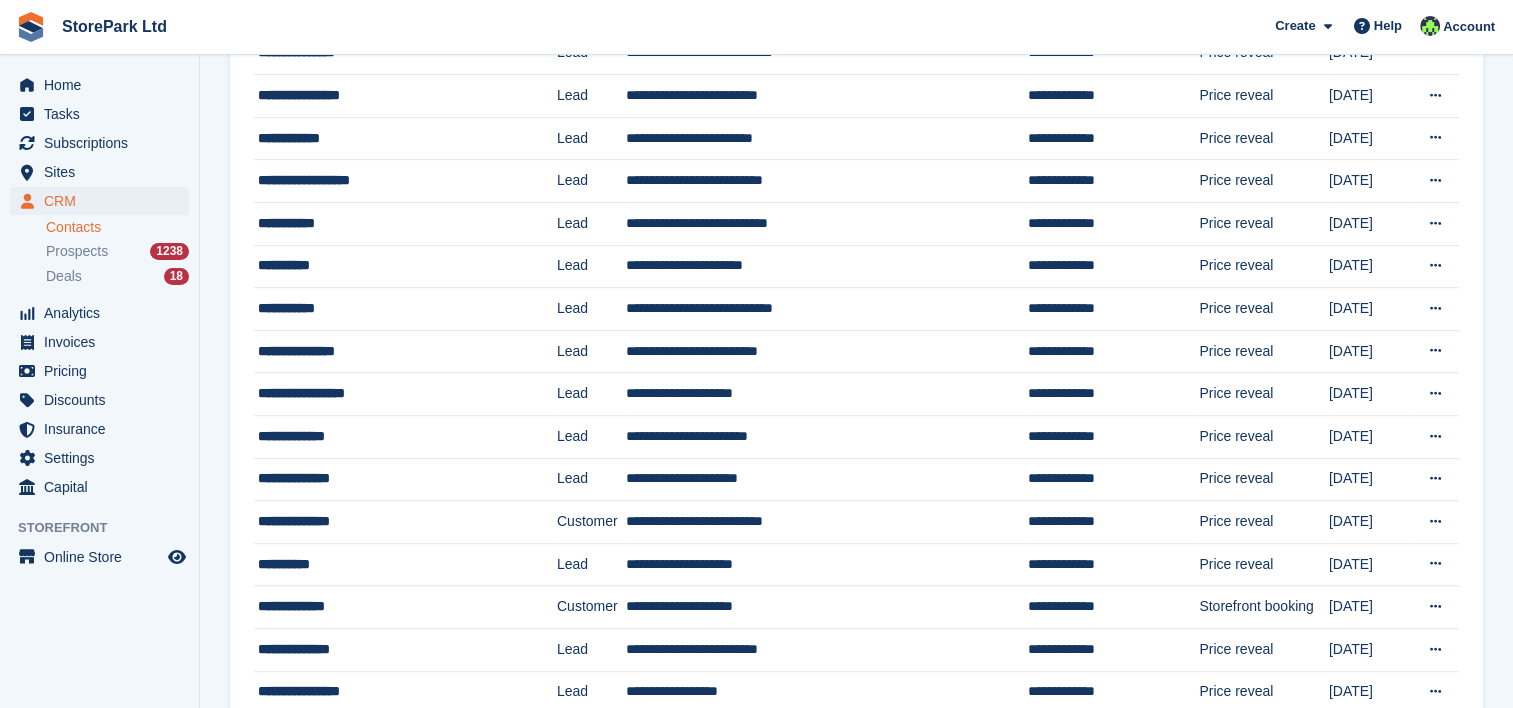 scroll, scrollTop: 0, scrollLeft: 0, axis: both 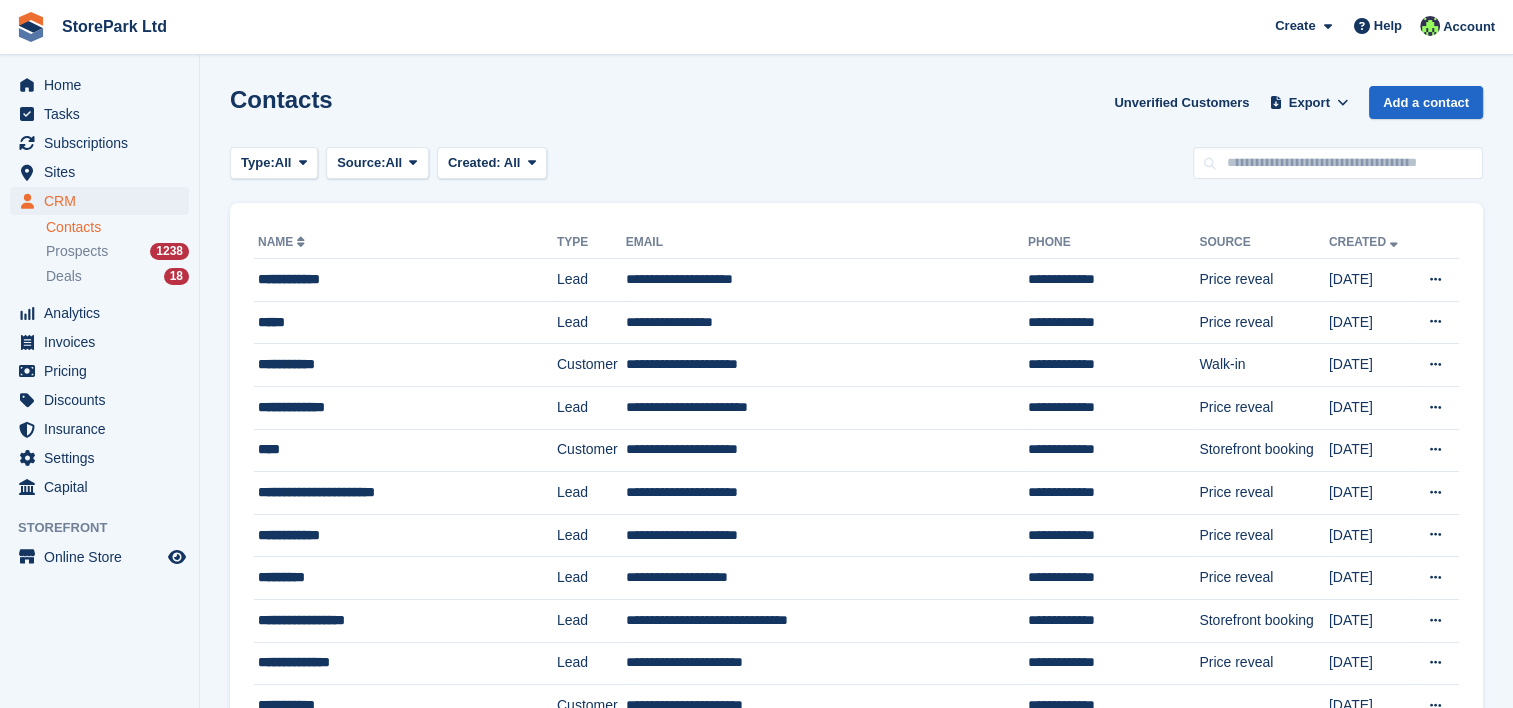 click on "Contacts
Prospects
1238
Deals
18" at bounding box center [122, 252] 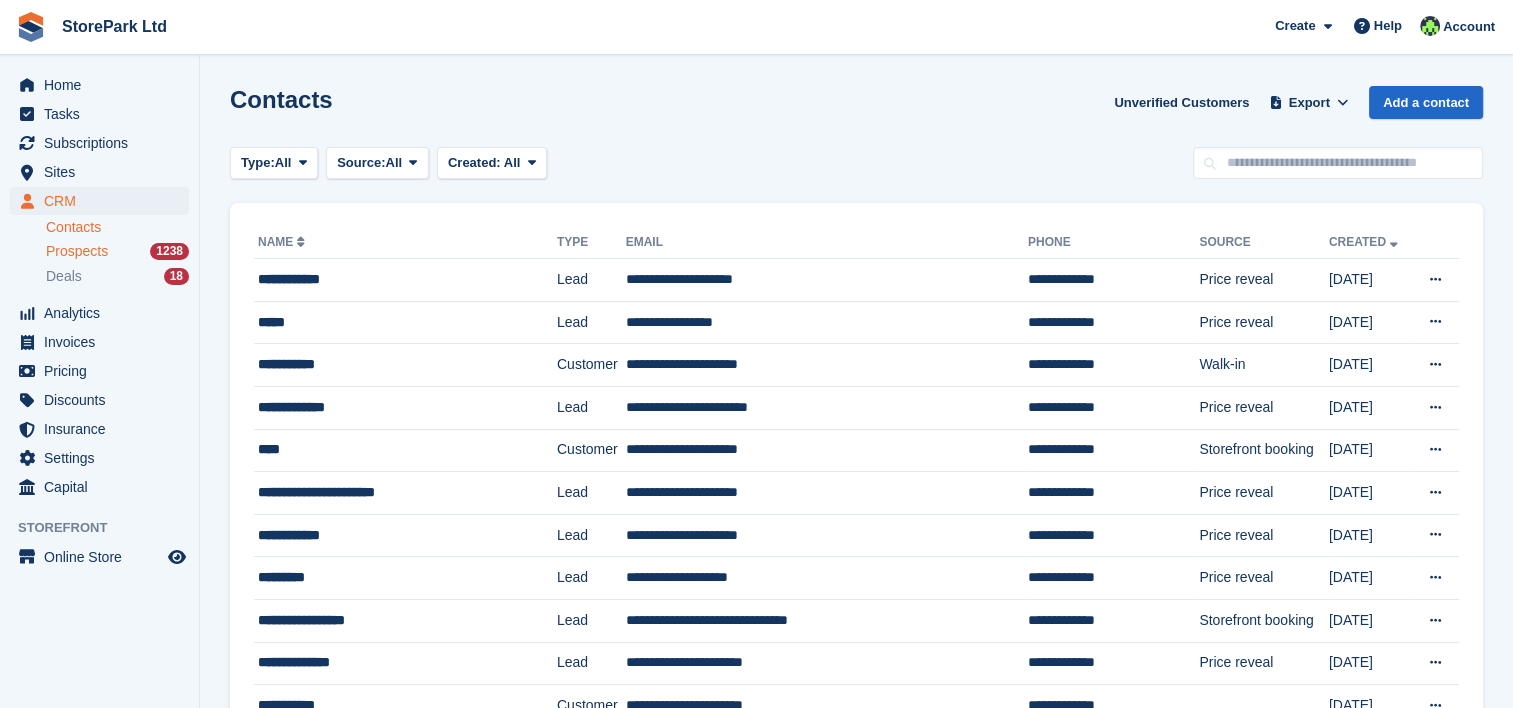 click on "Prospects
1238" at bounding box center (117, 251) 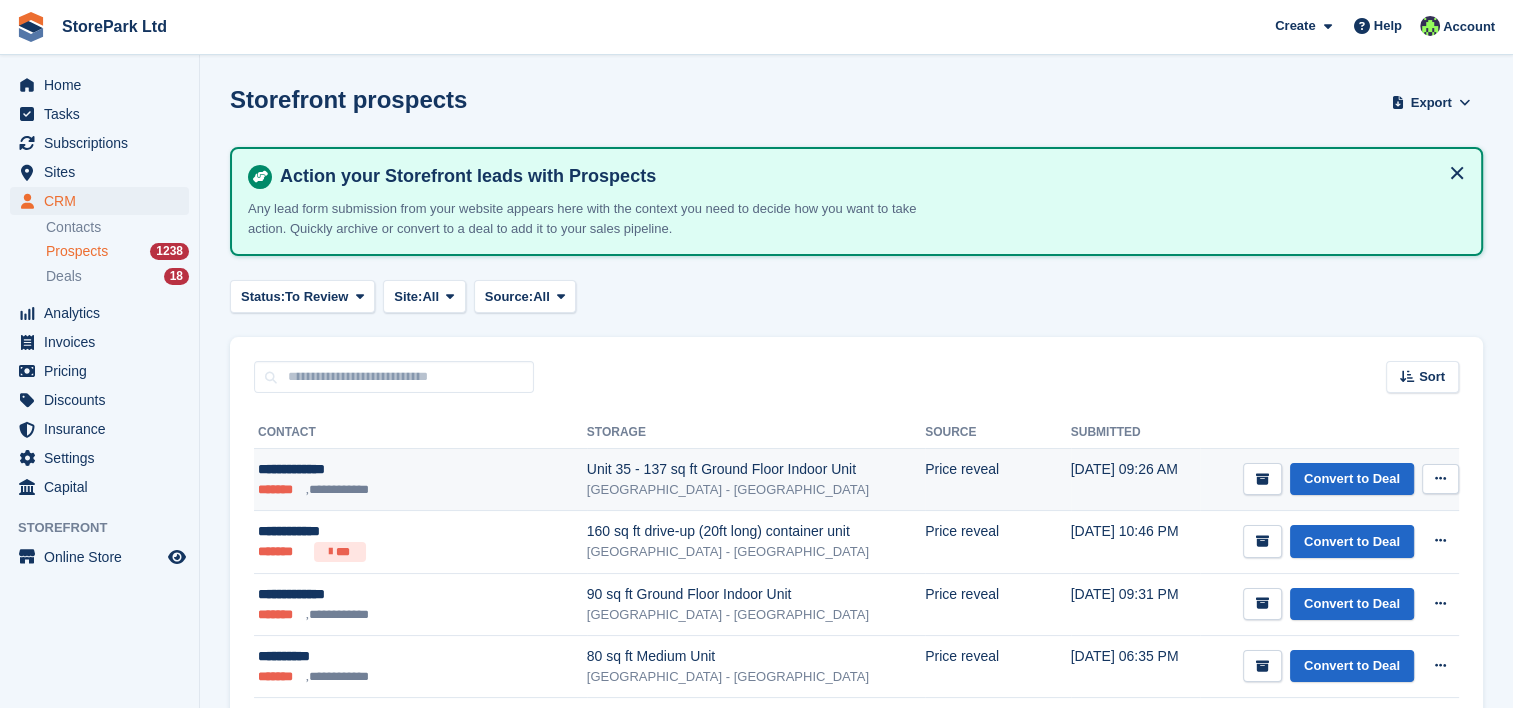 click on "Unit 35 - 137 sq ft Ground Floor Indoor Unit" at bounding box center [756, 469] 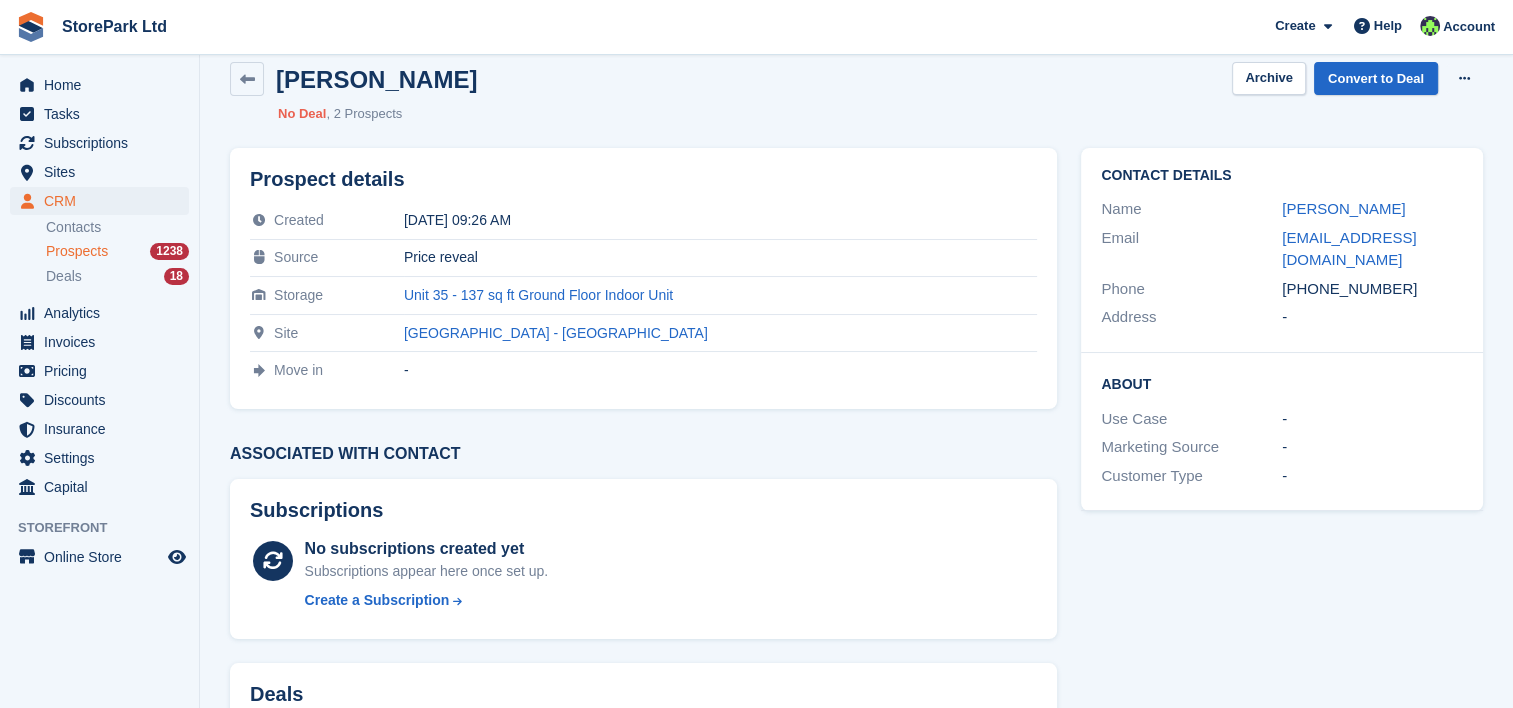 scroll, scrollTop: 23, scrollLeft: 0, axis: vertical 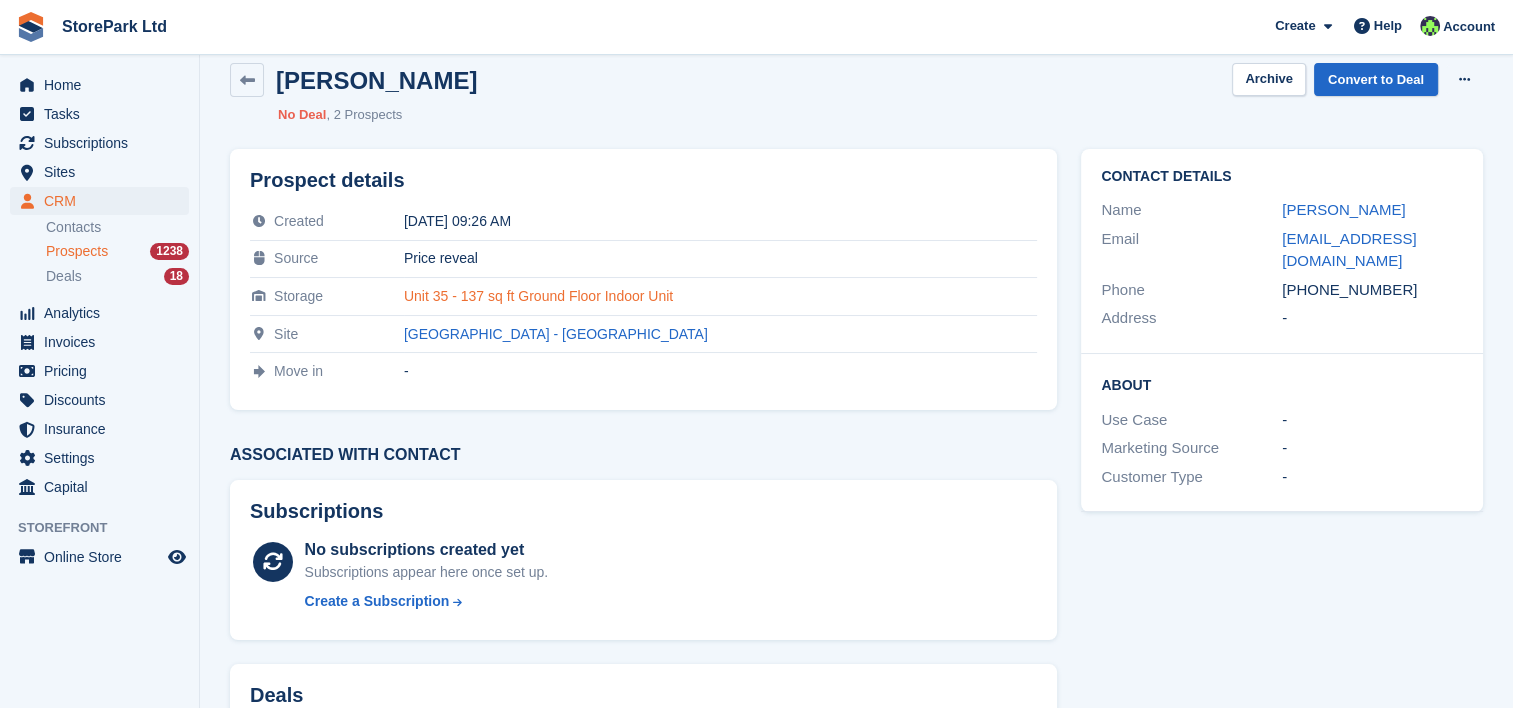 click on "Unit 35 - 137 sq ft Ground Floor Indoor Unit" at bounding box center (538, 296) 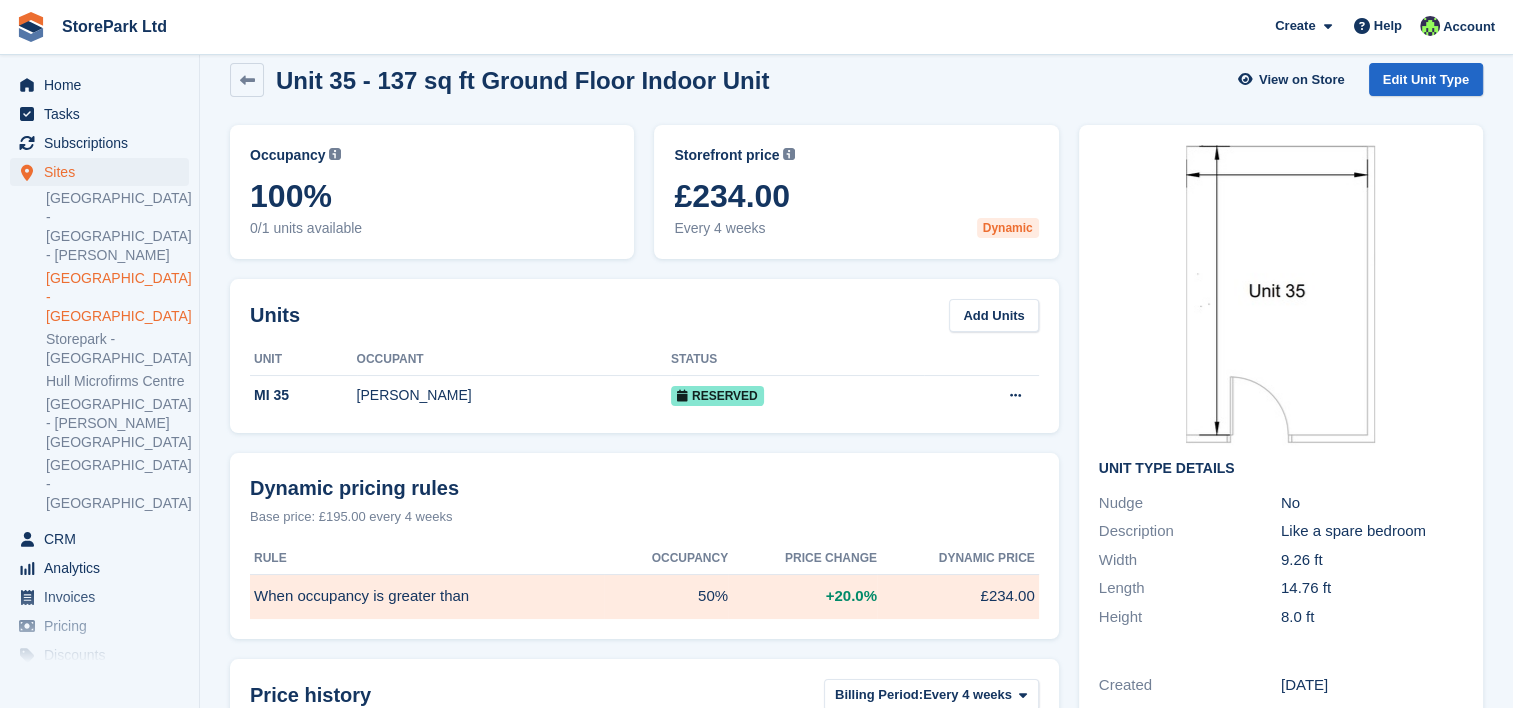 scroll, scrollTop: 0, scrollLeft: 0, axis: both 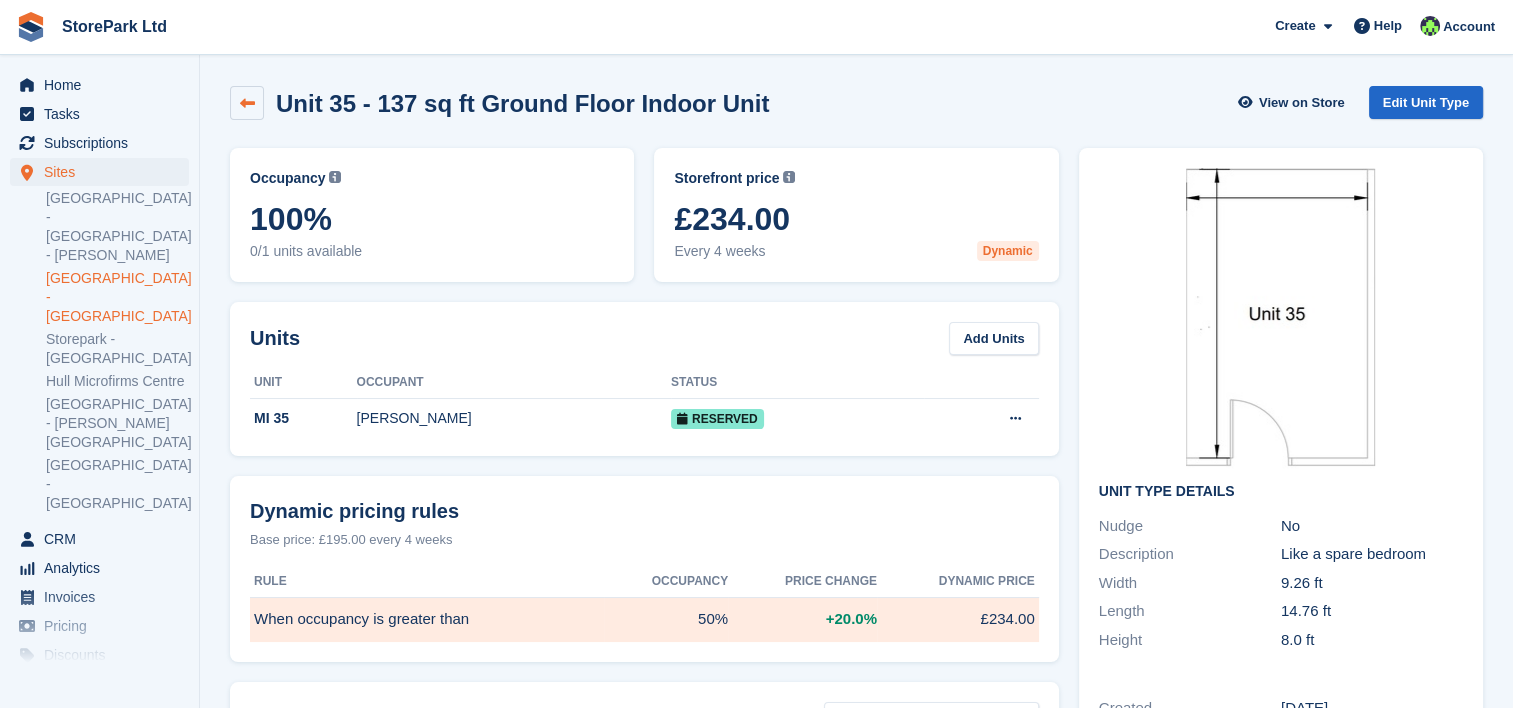 click at bounding box center [247, 103] 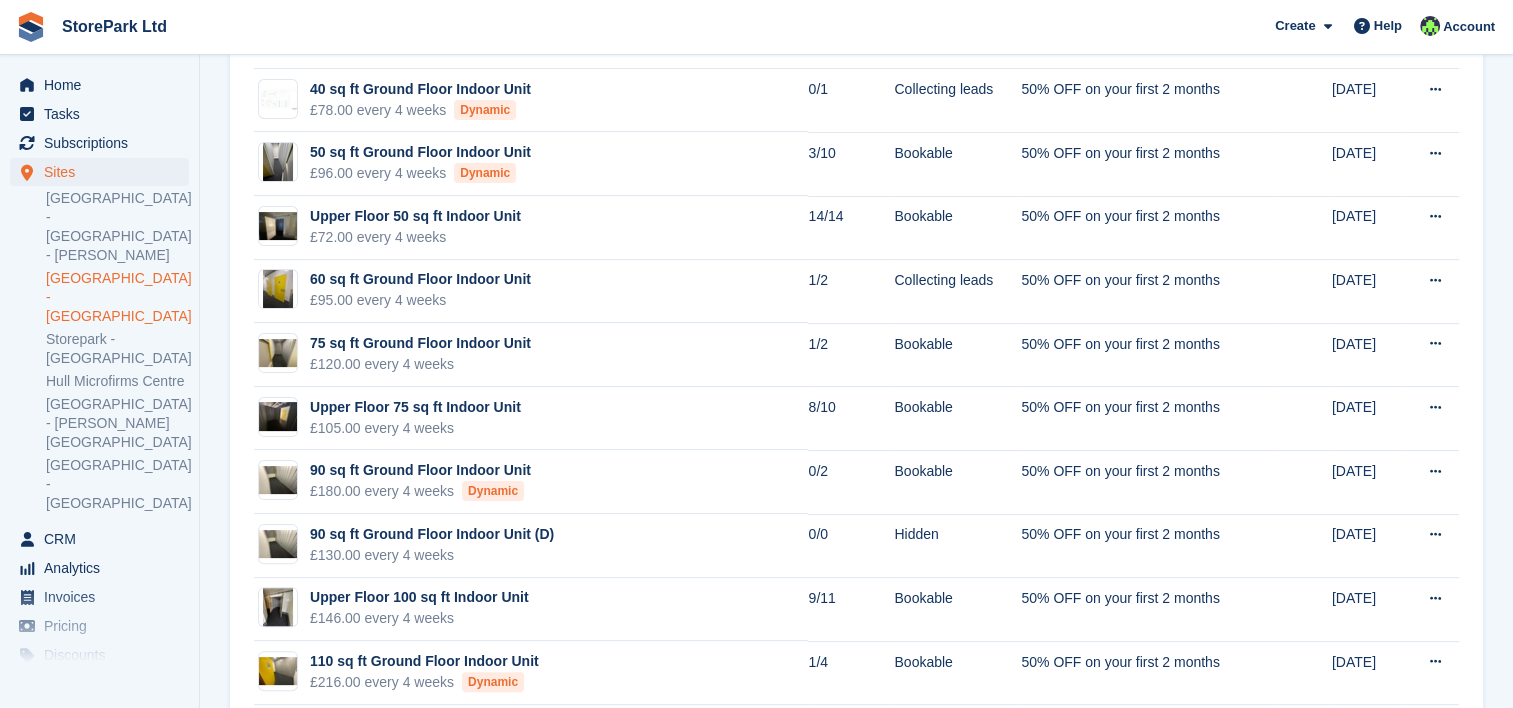 scroll, scrollTop: 734, scrollLeft: 0, axis: vertical 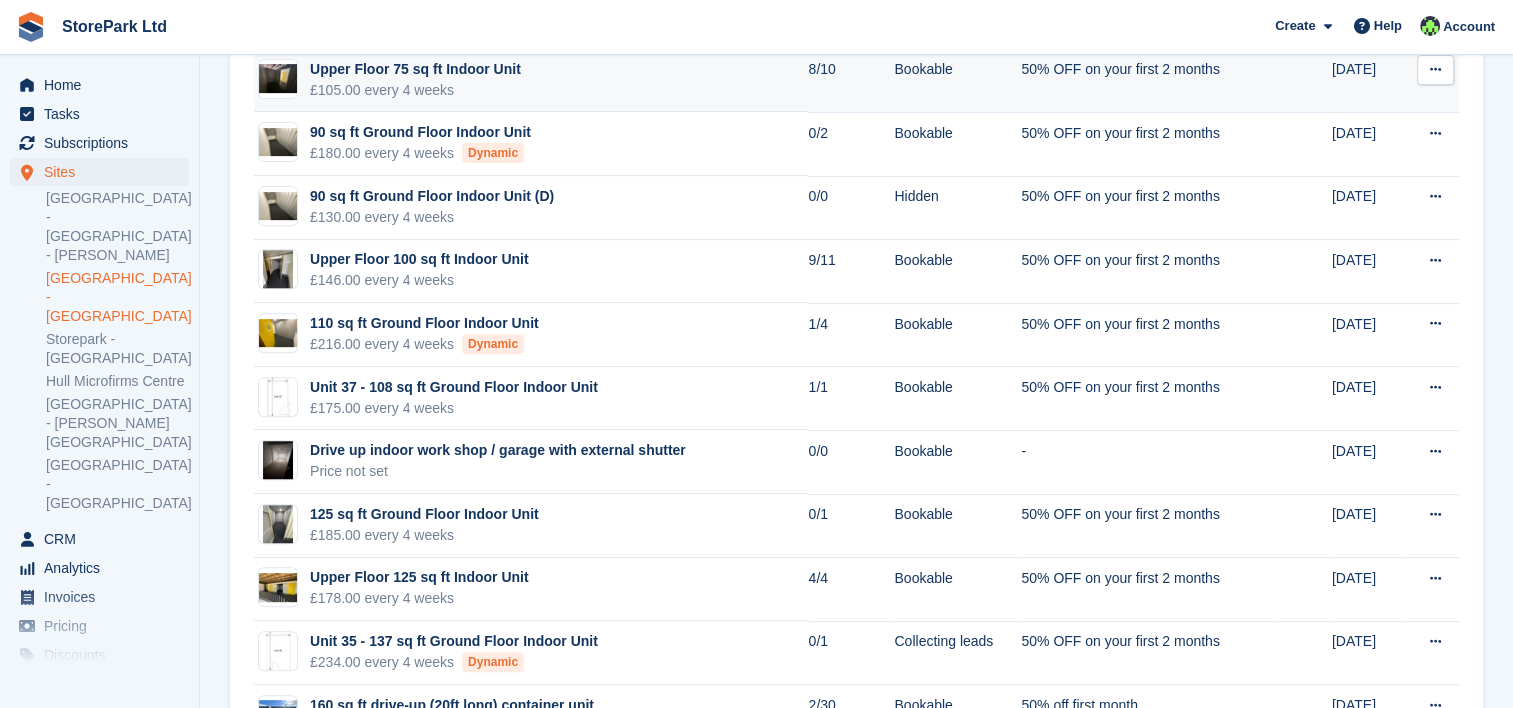 click on "Upper Floor 75 sq ft Indoor Unit
£105.00 every 4 weeks" at bounding box center (531, 81) 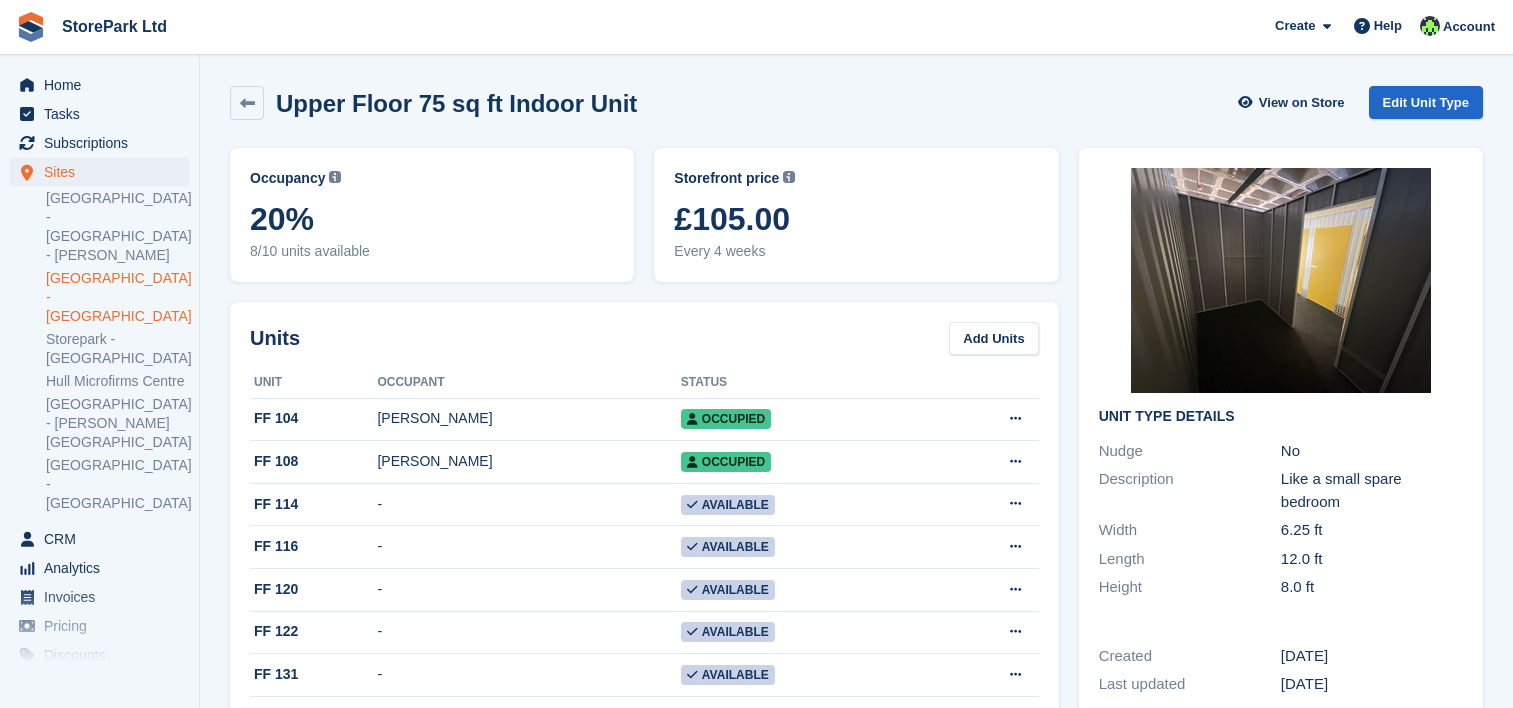 scroll, scrollTop: 0, scrollLeft: 0, axis: both 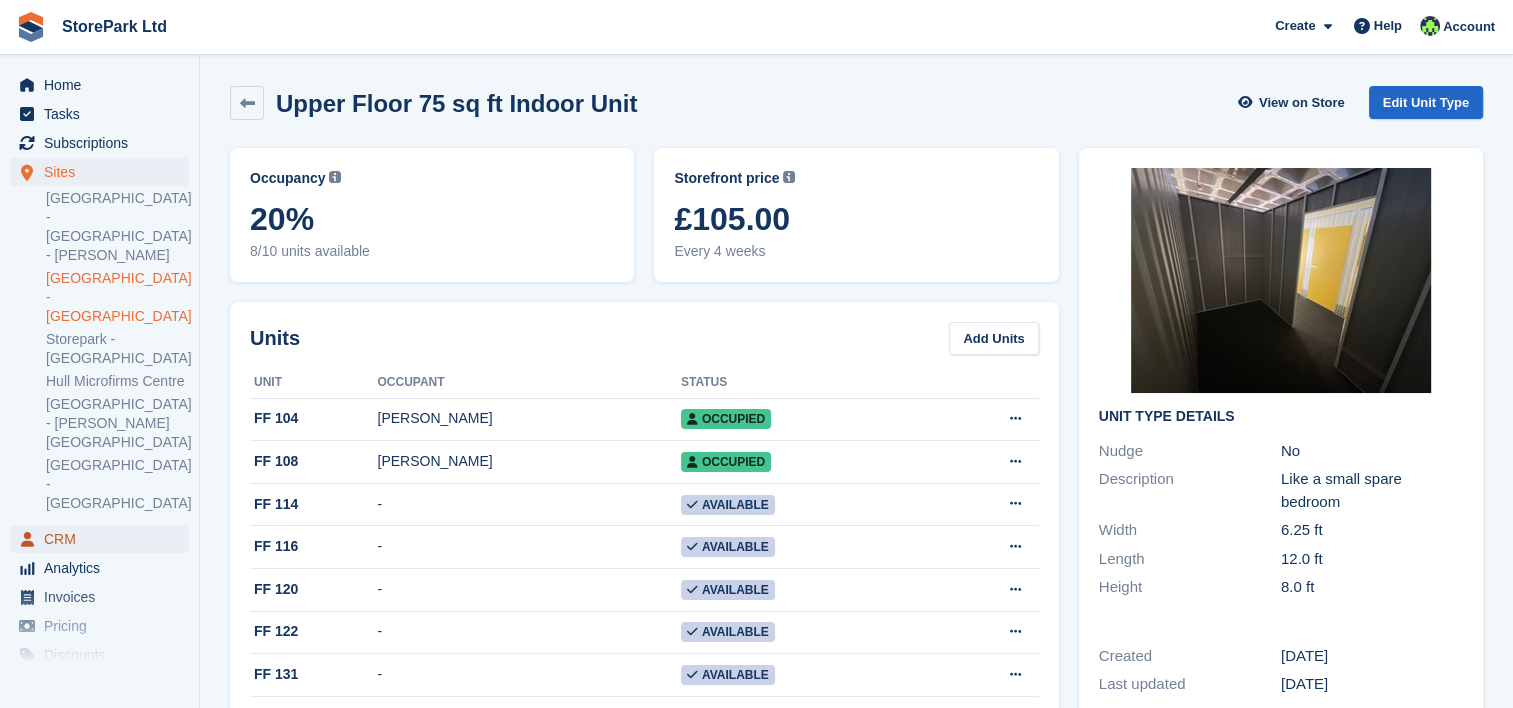 click on "CRM" at bounding box center [104, 539] 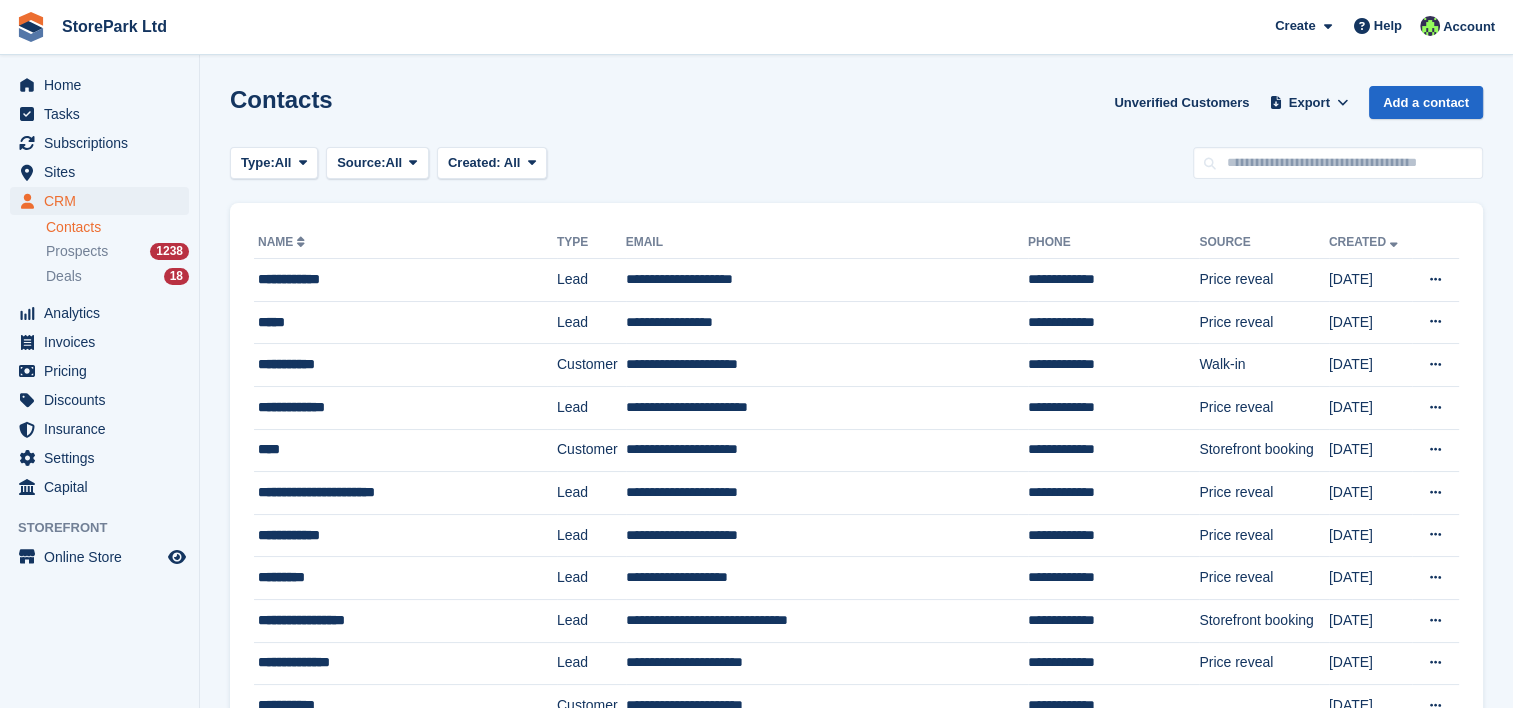 click on "Prospects
1238" at bounding box center [122, 251] 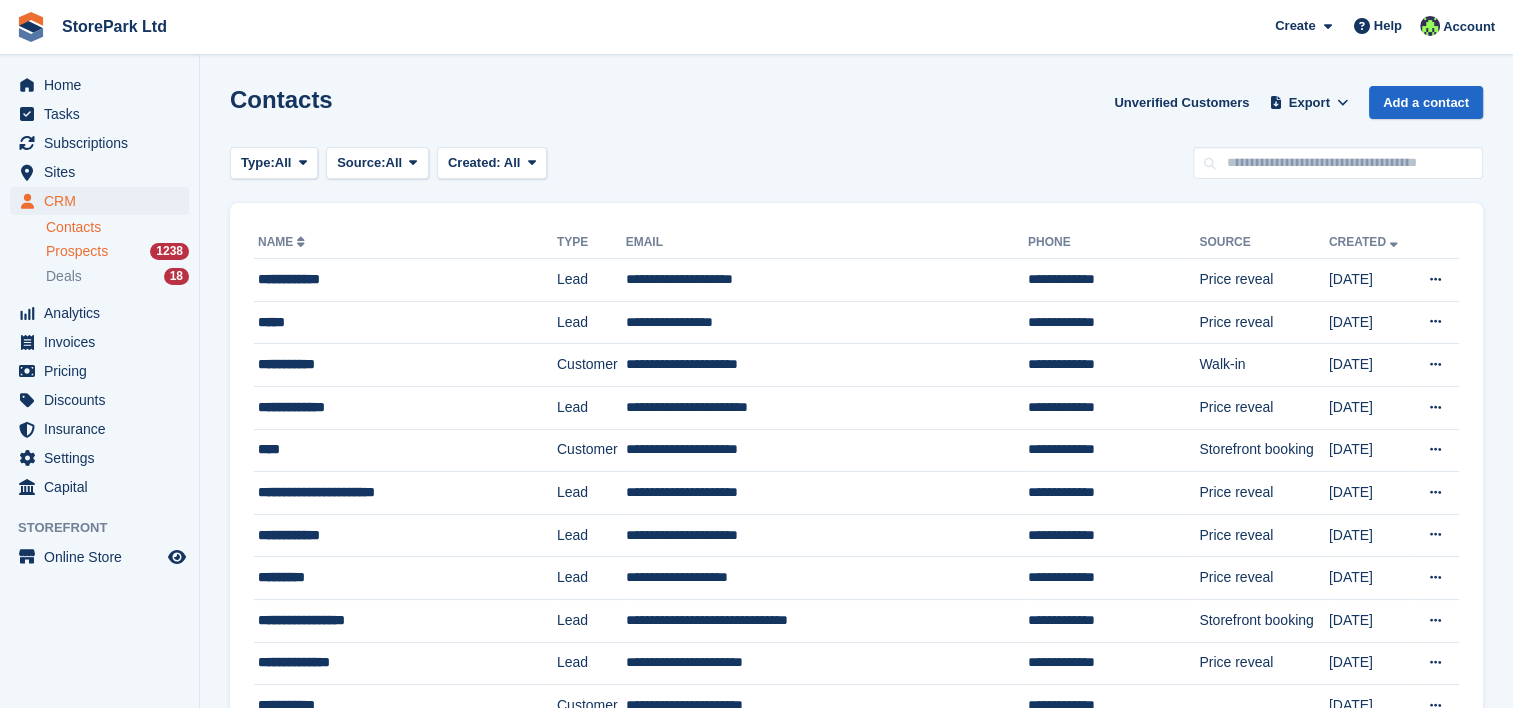 click on "Prospects" at bounding box center [77, 251] 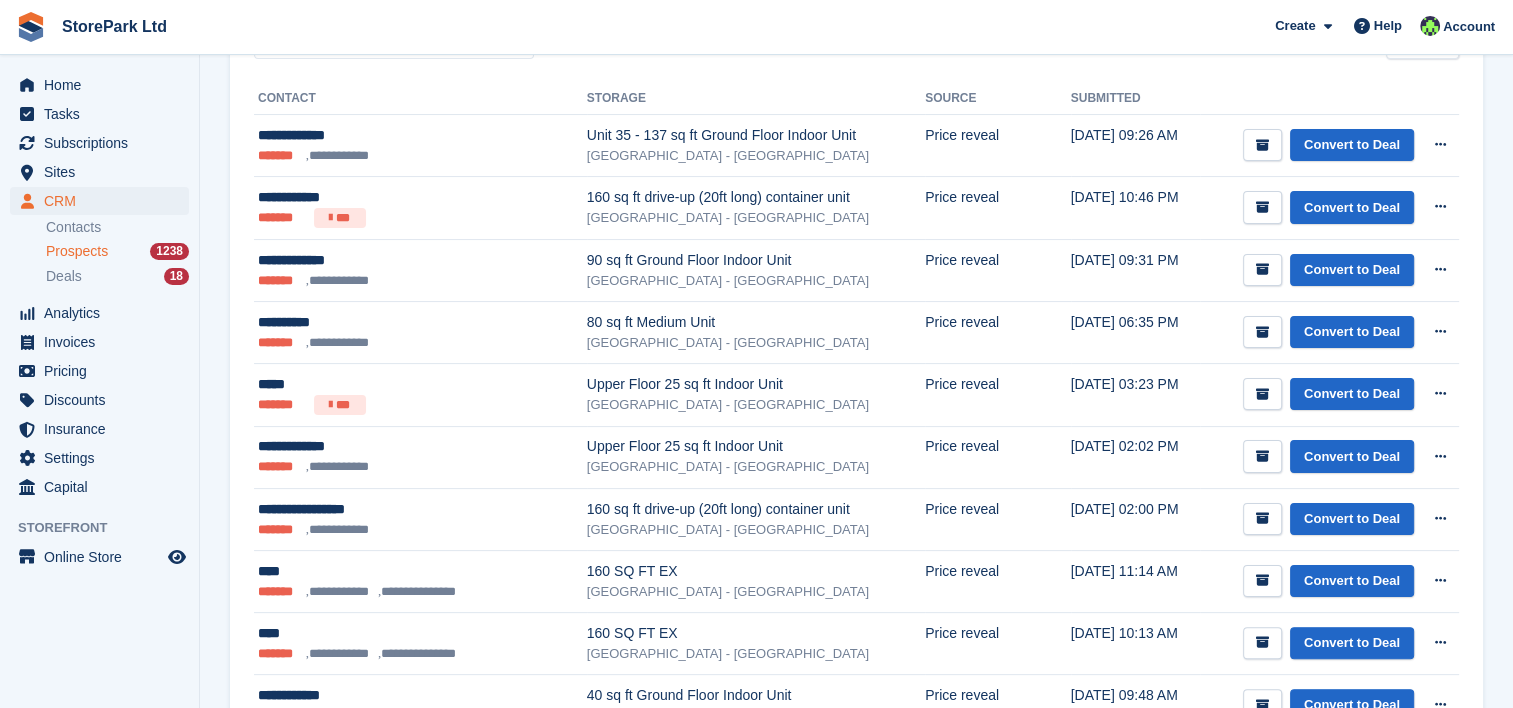 scroll, scrollTop: 335, scrollLeft: 0, axis: vertical 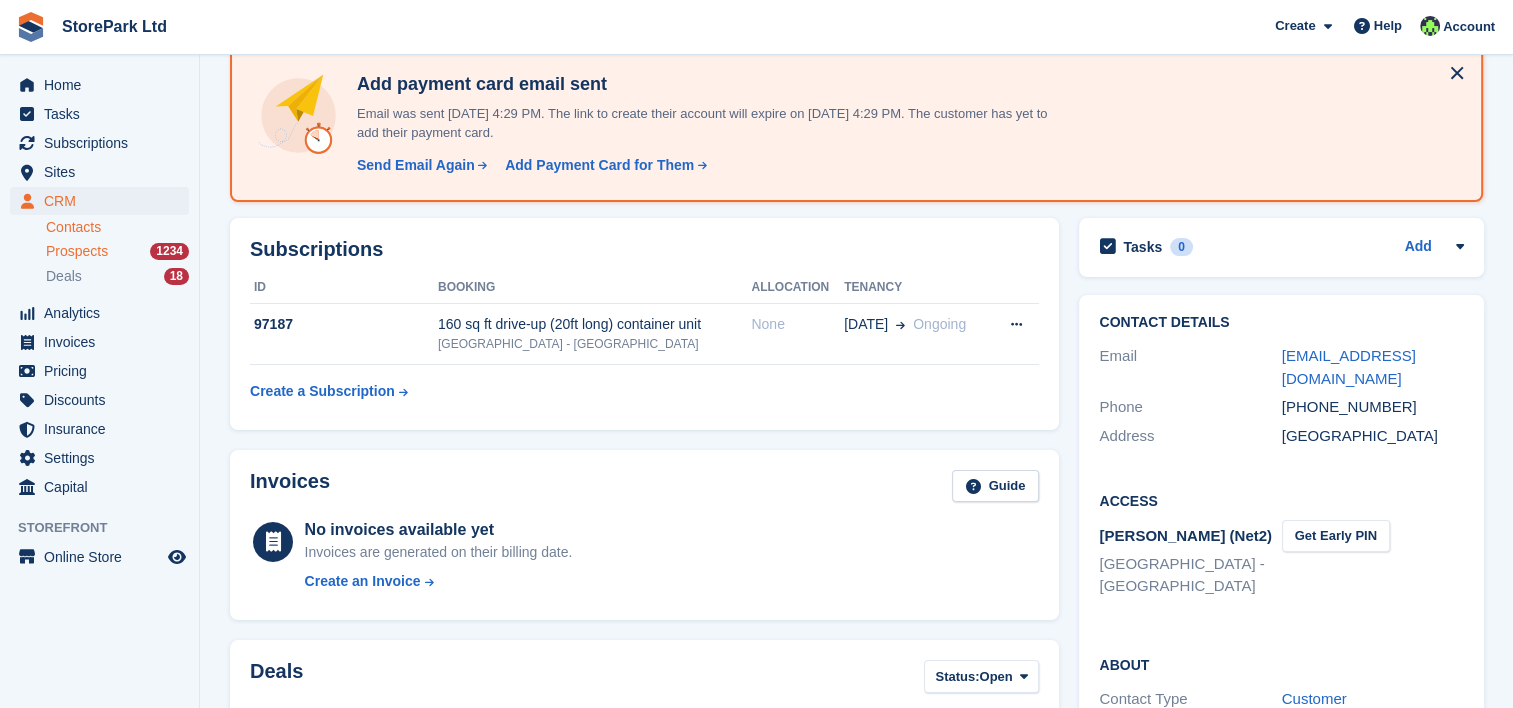 click on "Prospects" at bounding box center (77, 251) 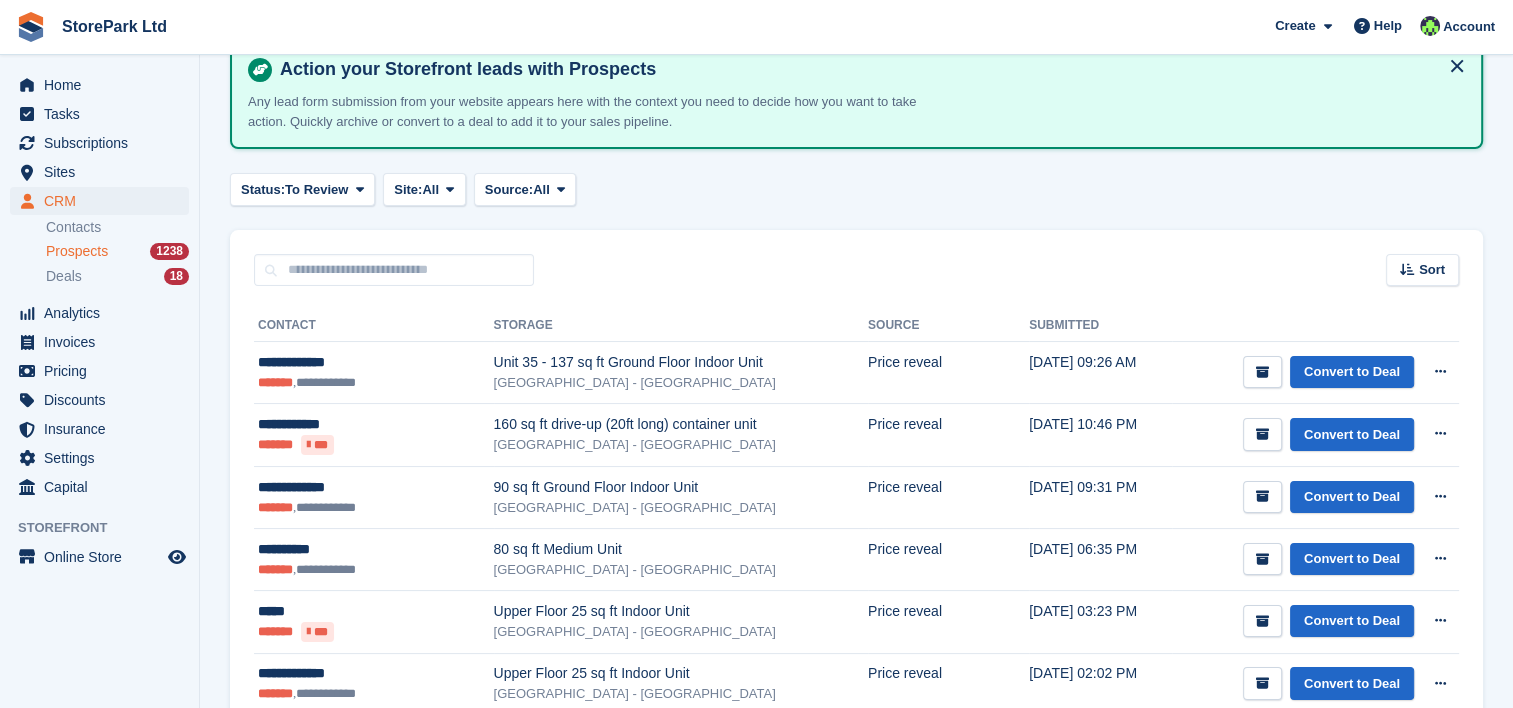 scroll, scrollTop: 0, scrollLeft: 0, axis: both 